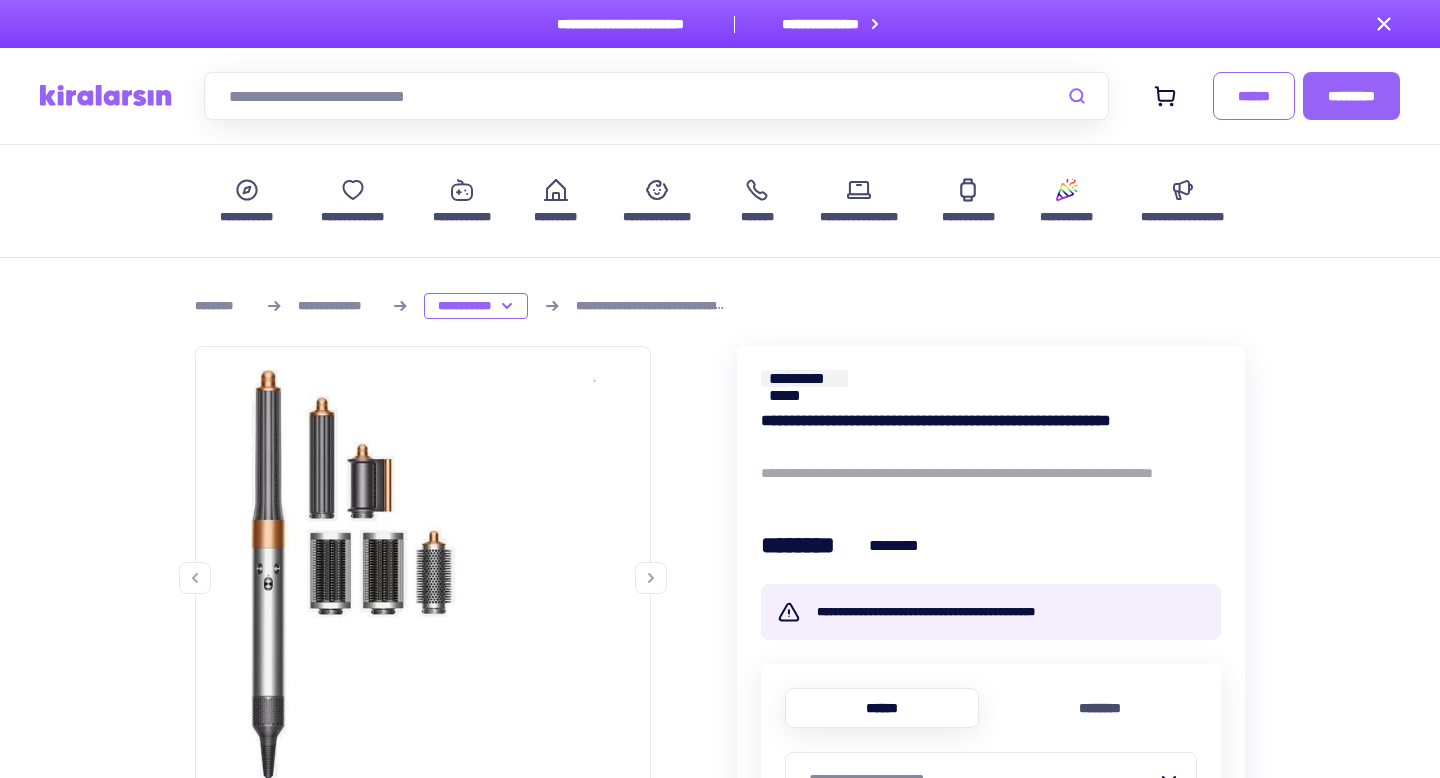 scroll, scrollTop: 0, scrollLeft: 0, axis: both 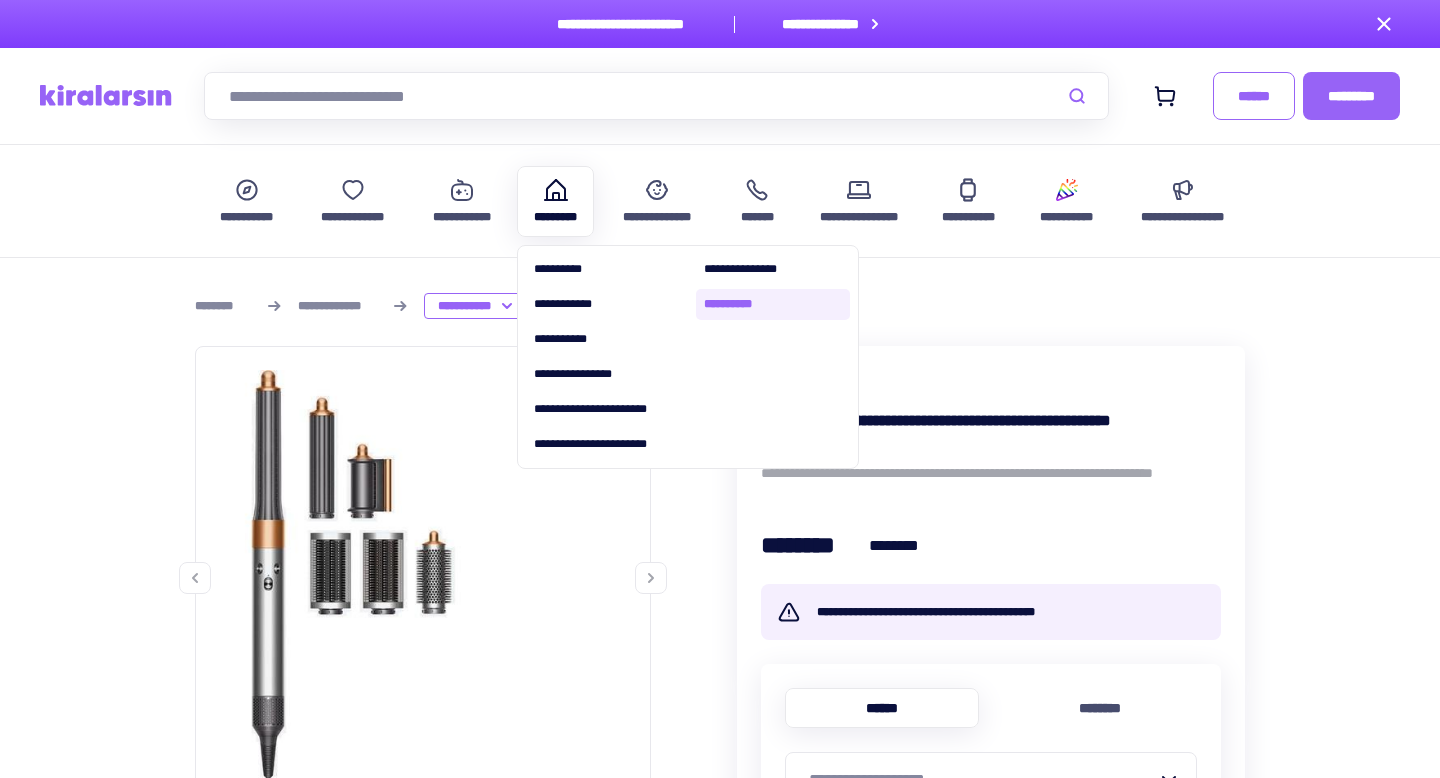 click on "**********" at bounding box center (773, 304) 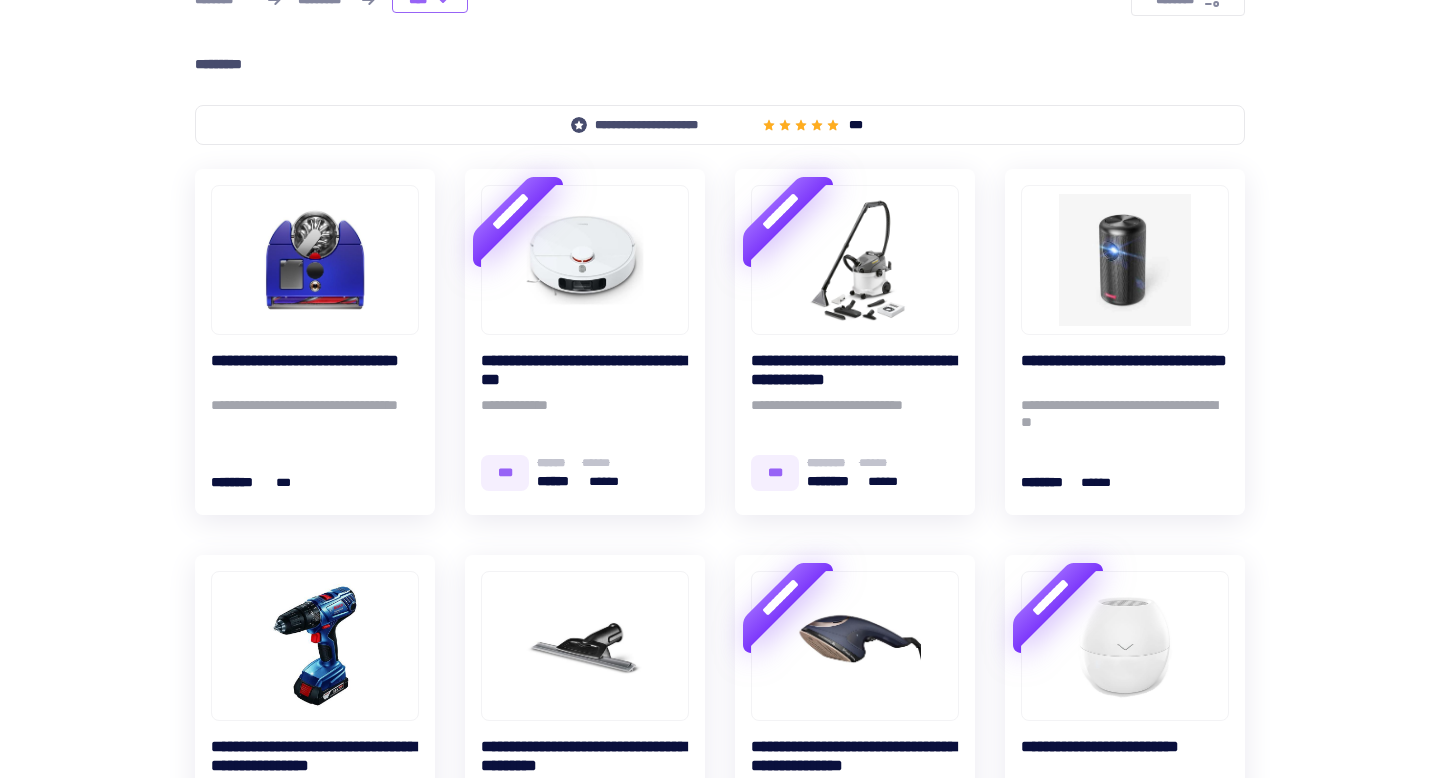 scroll, scrollTop: 0, scrollLeft: 0, axis: both 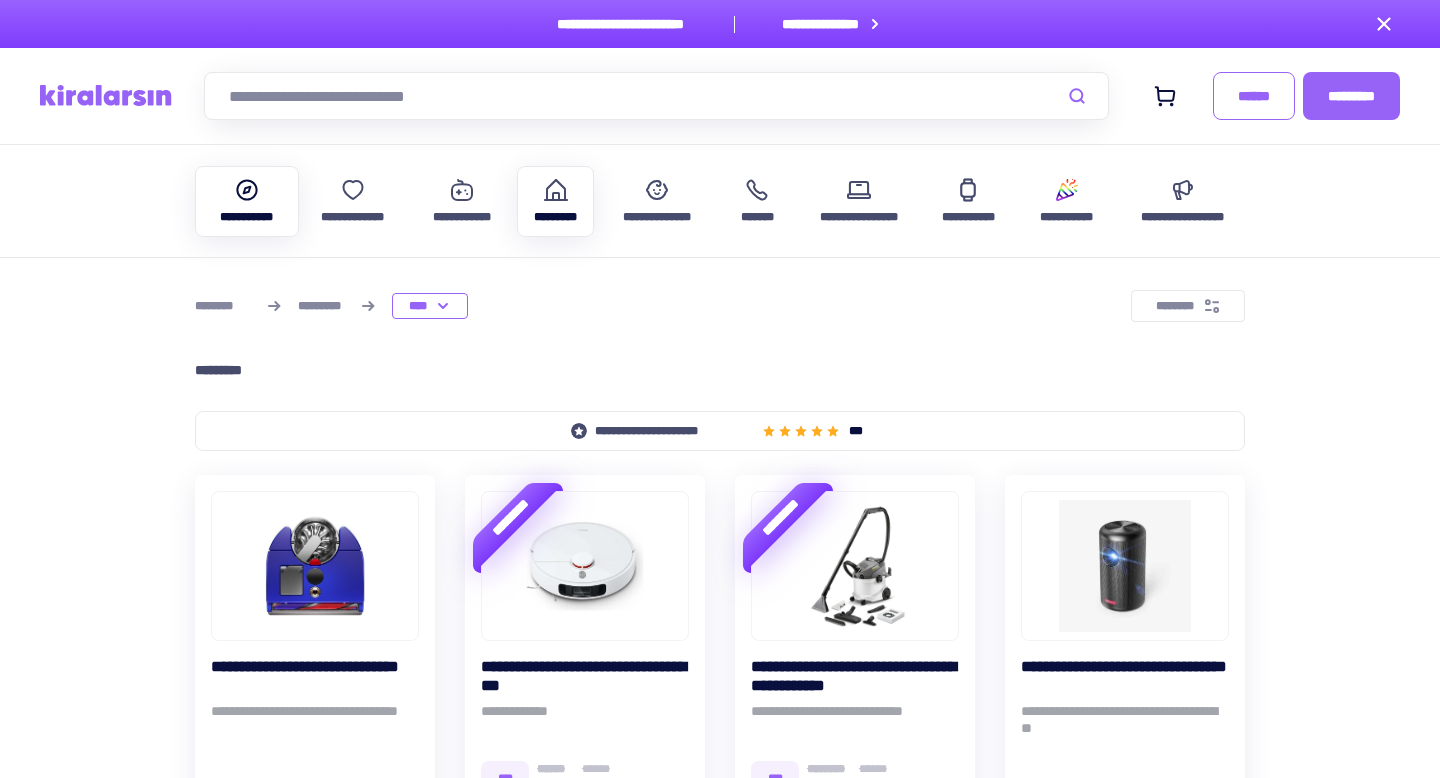 click on "**********" at bounding box center (247, 201) 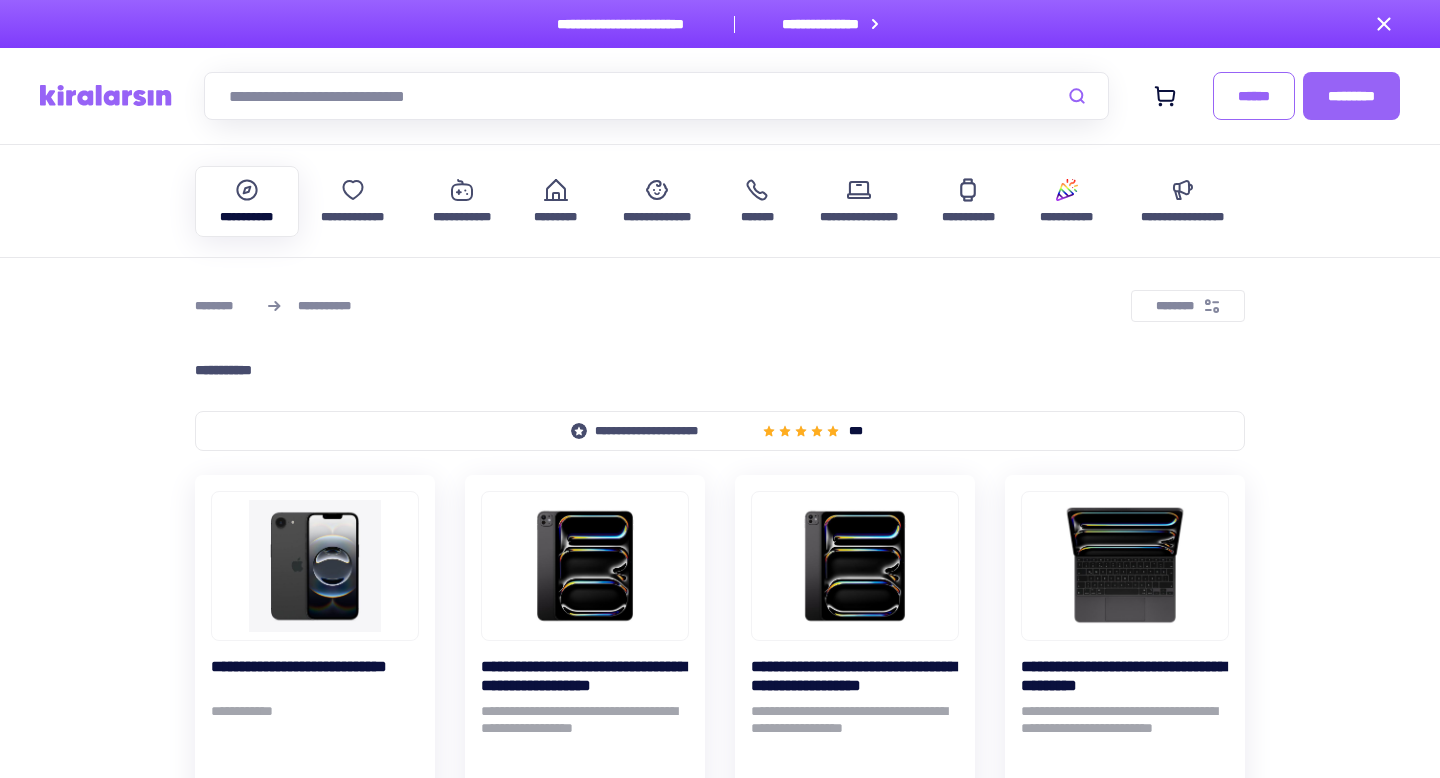 click at bounding box center [656, 96] 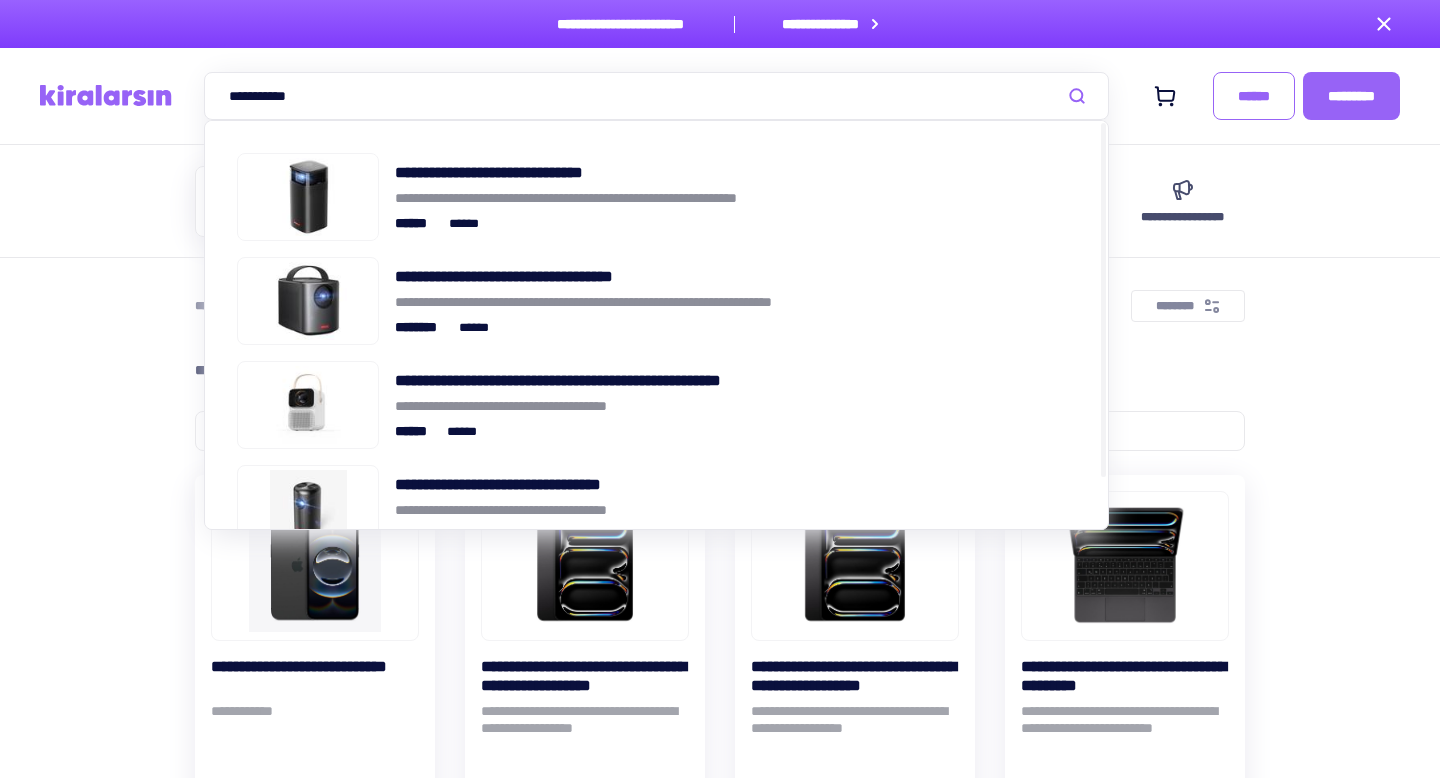 type on "**********" 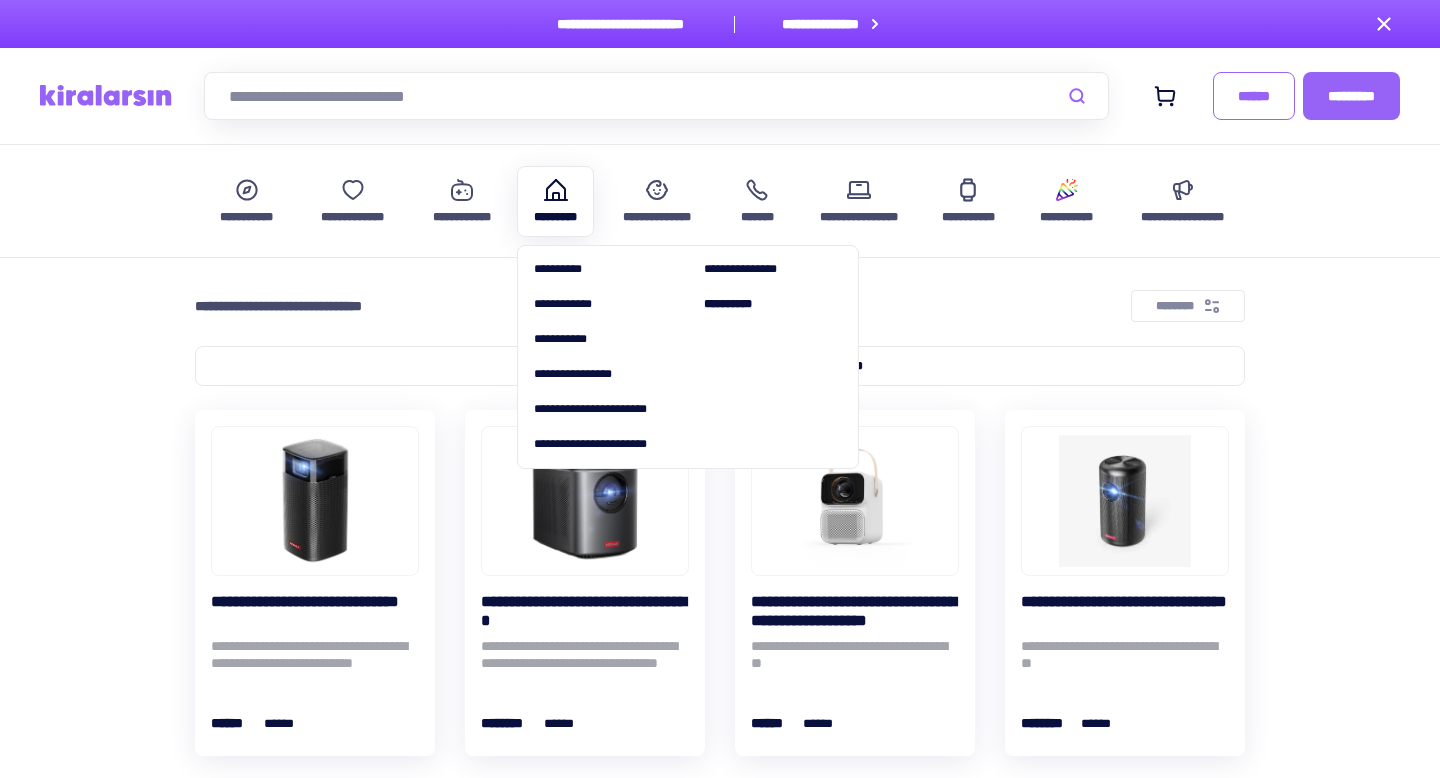 scroll, scrollTop: 0, scrollLeft: 0, axis: both 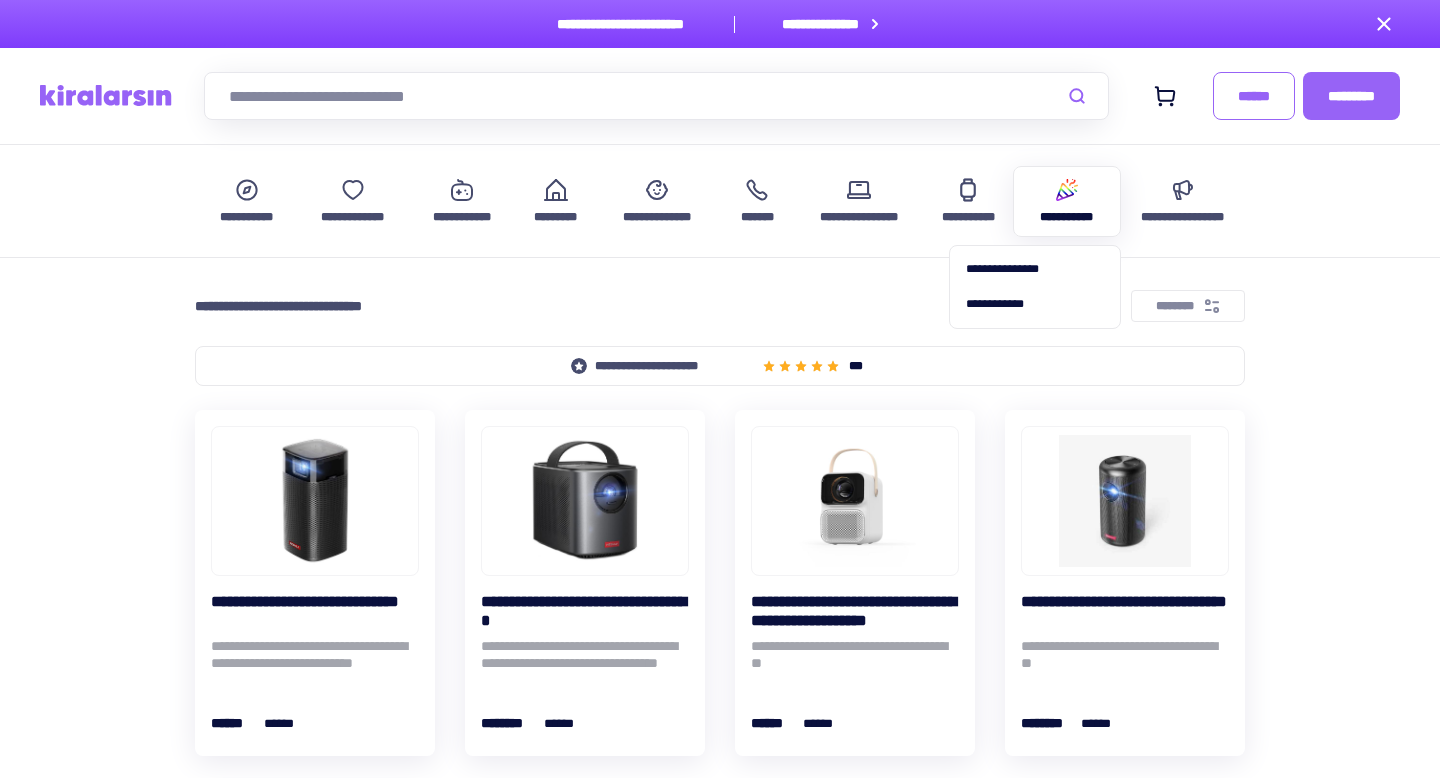 click at bounding box center (1067, 190) 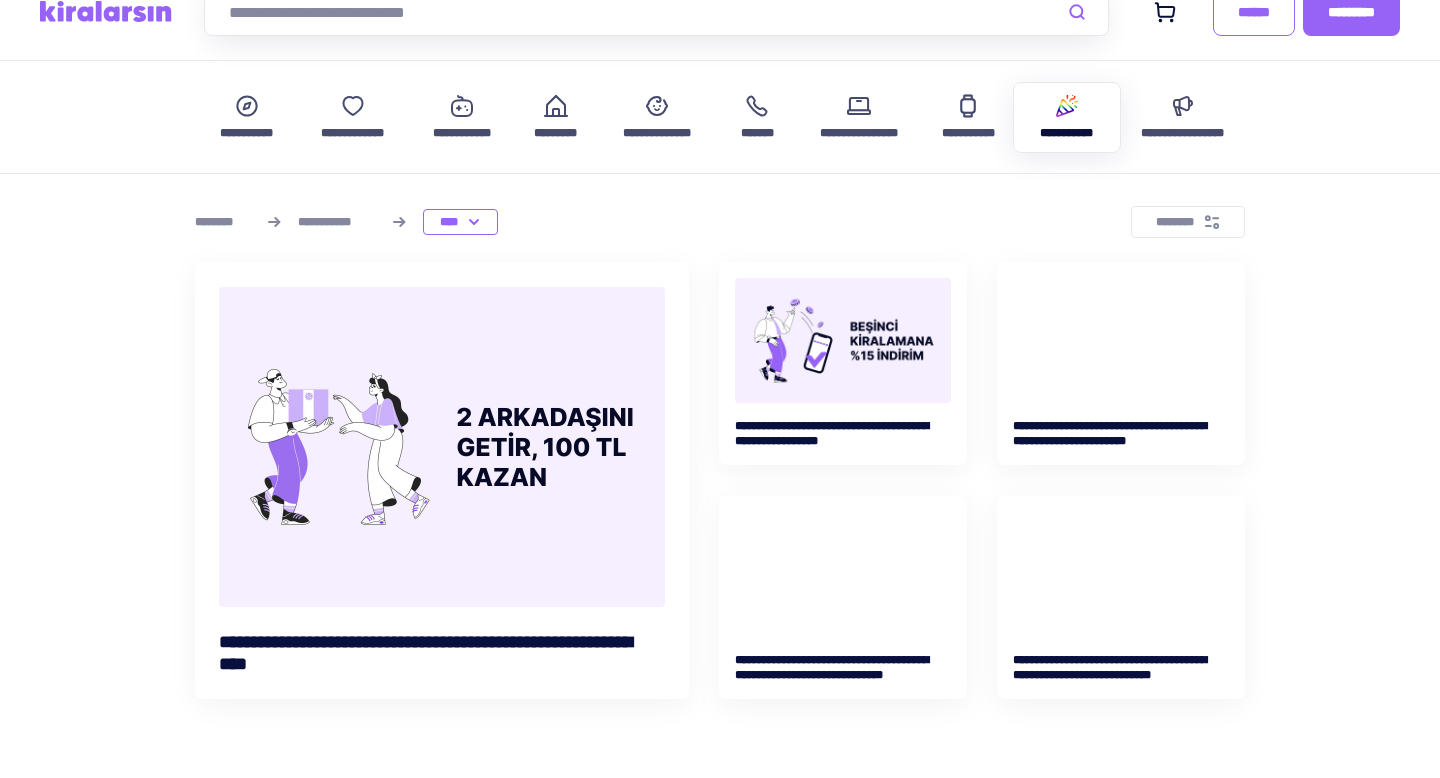 scroll, scrollTop: 0, scrollLeft: 0, axis: both 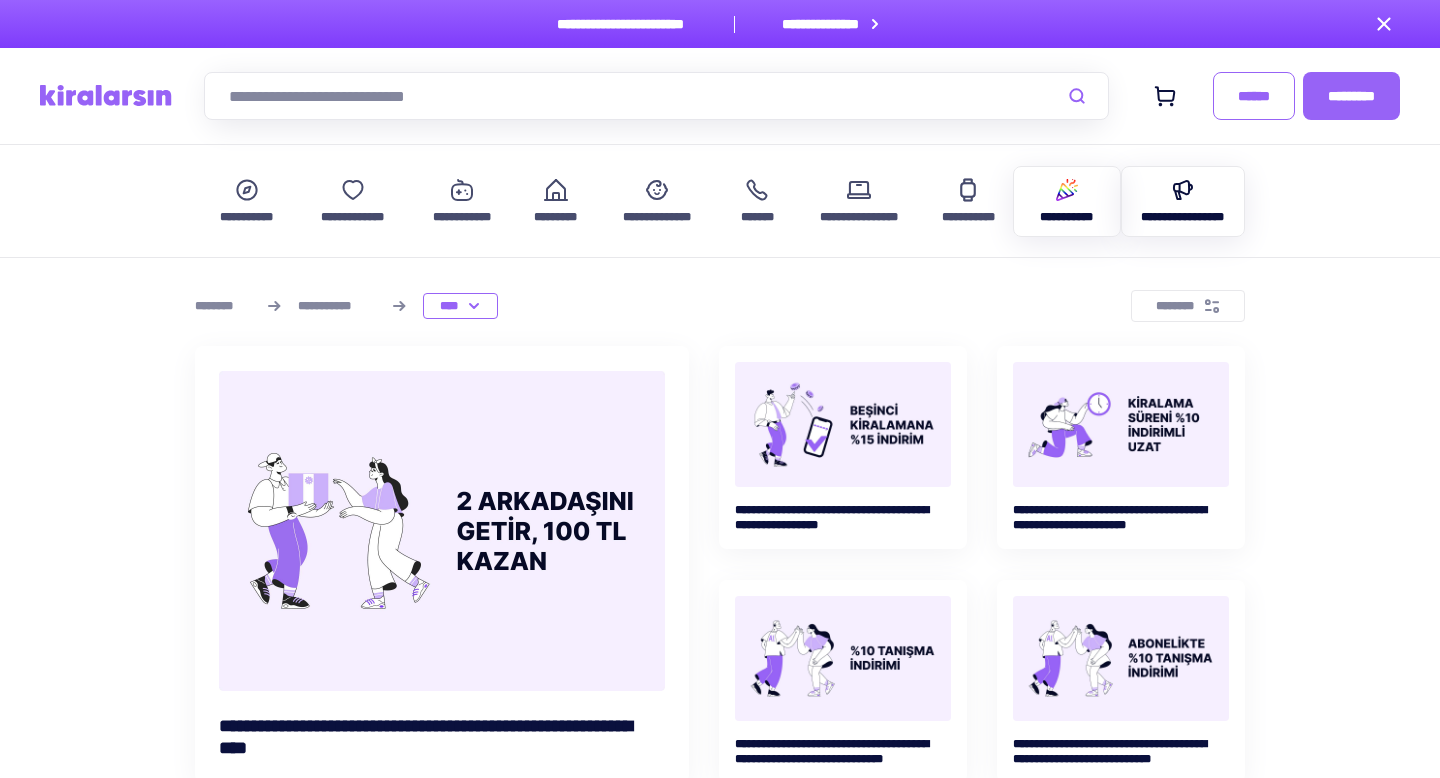 click 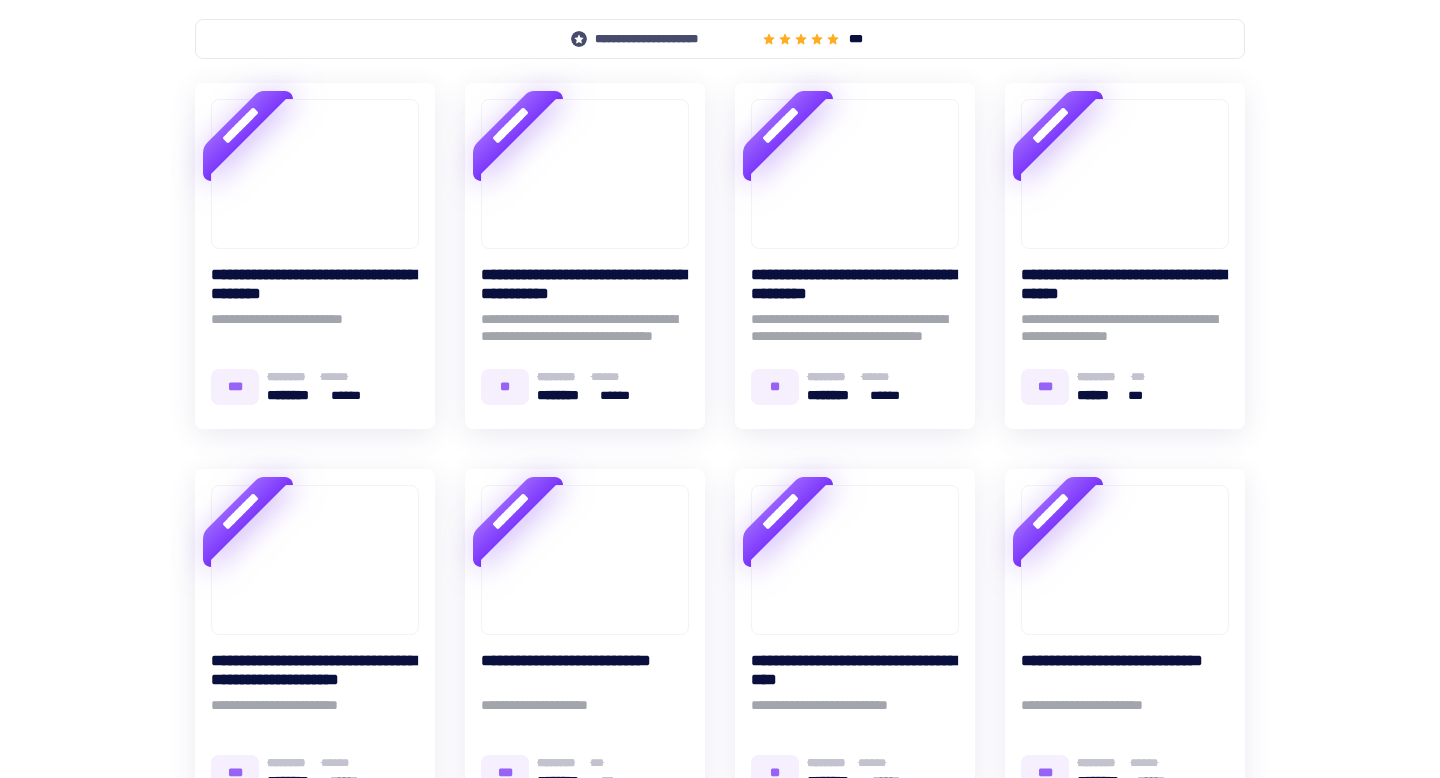 scroll, scrollTop: 0, scrollLeft: 0, axis: both 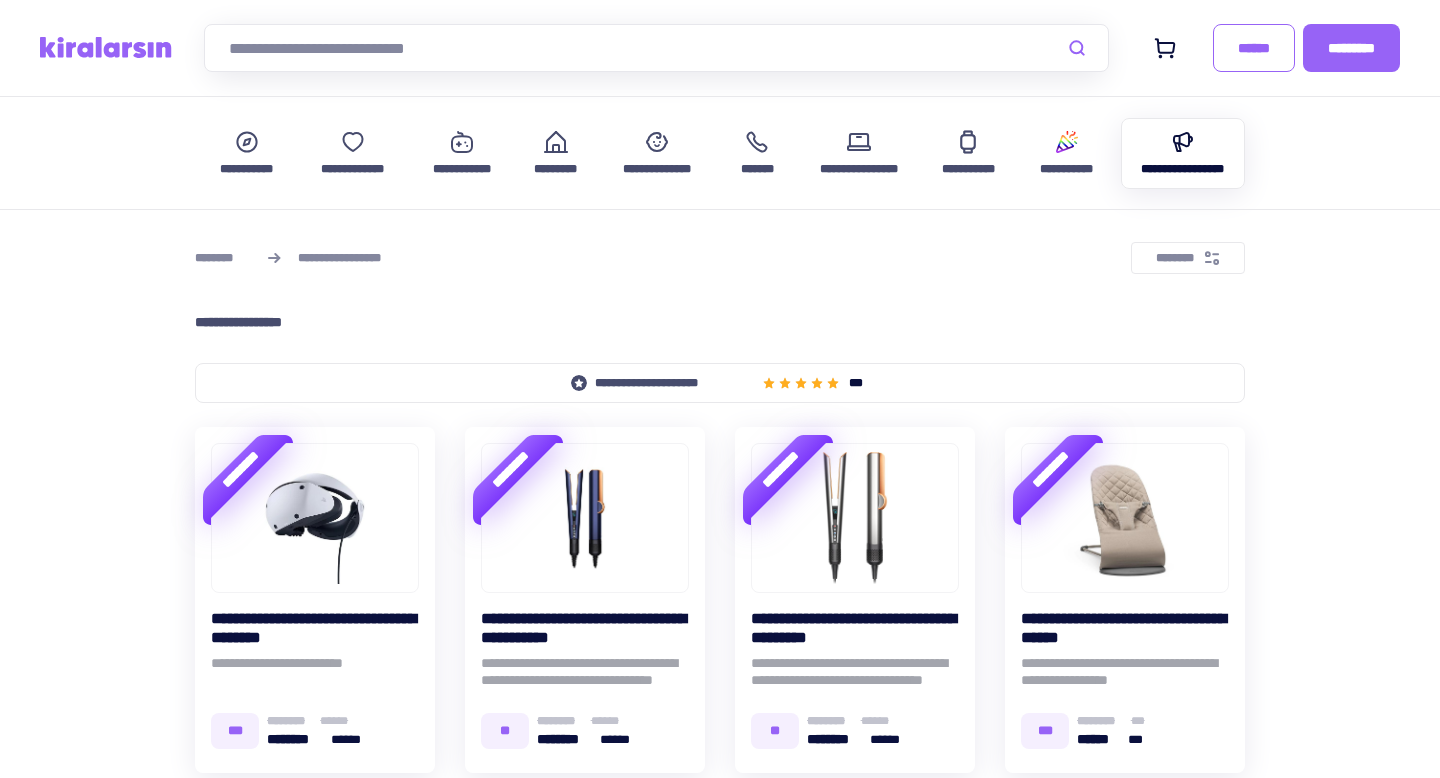 click at bounding box center (656, 48) 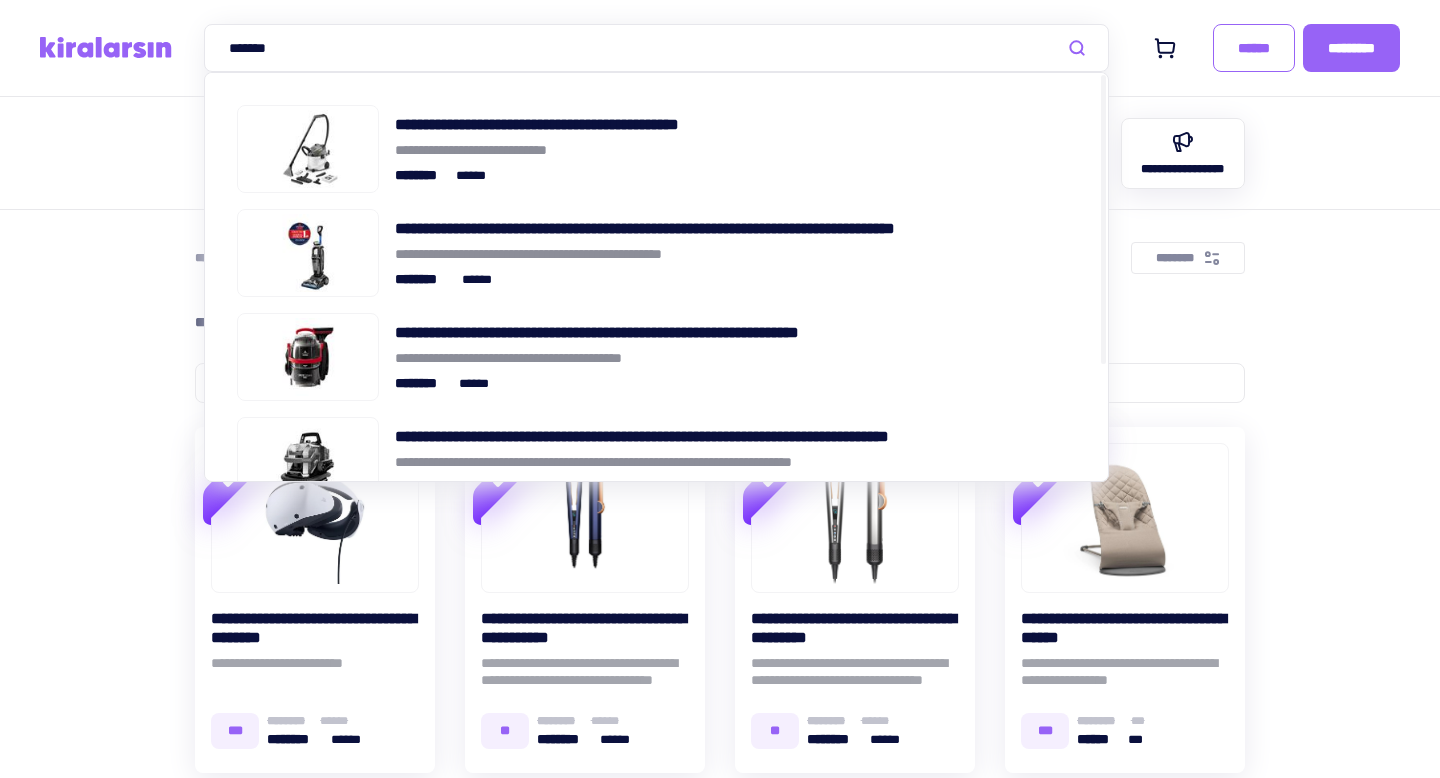 type on "*******" 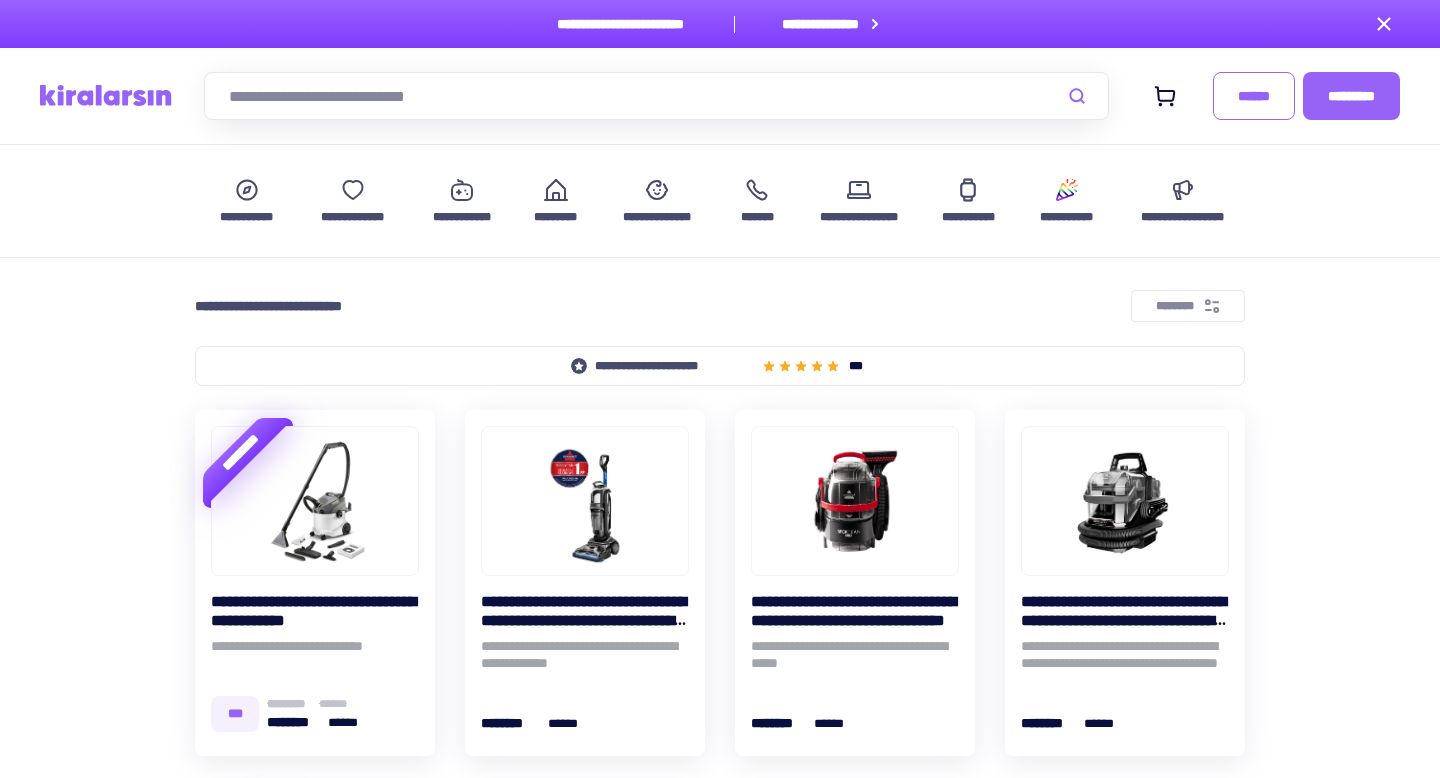scroll, scrollTop: 0, scrollLeft: 0, axis: both 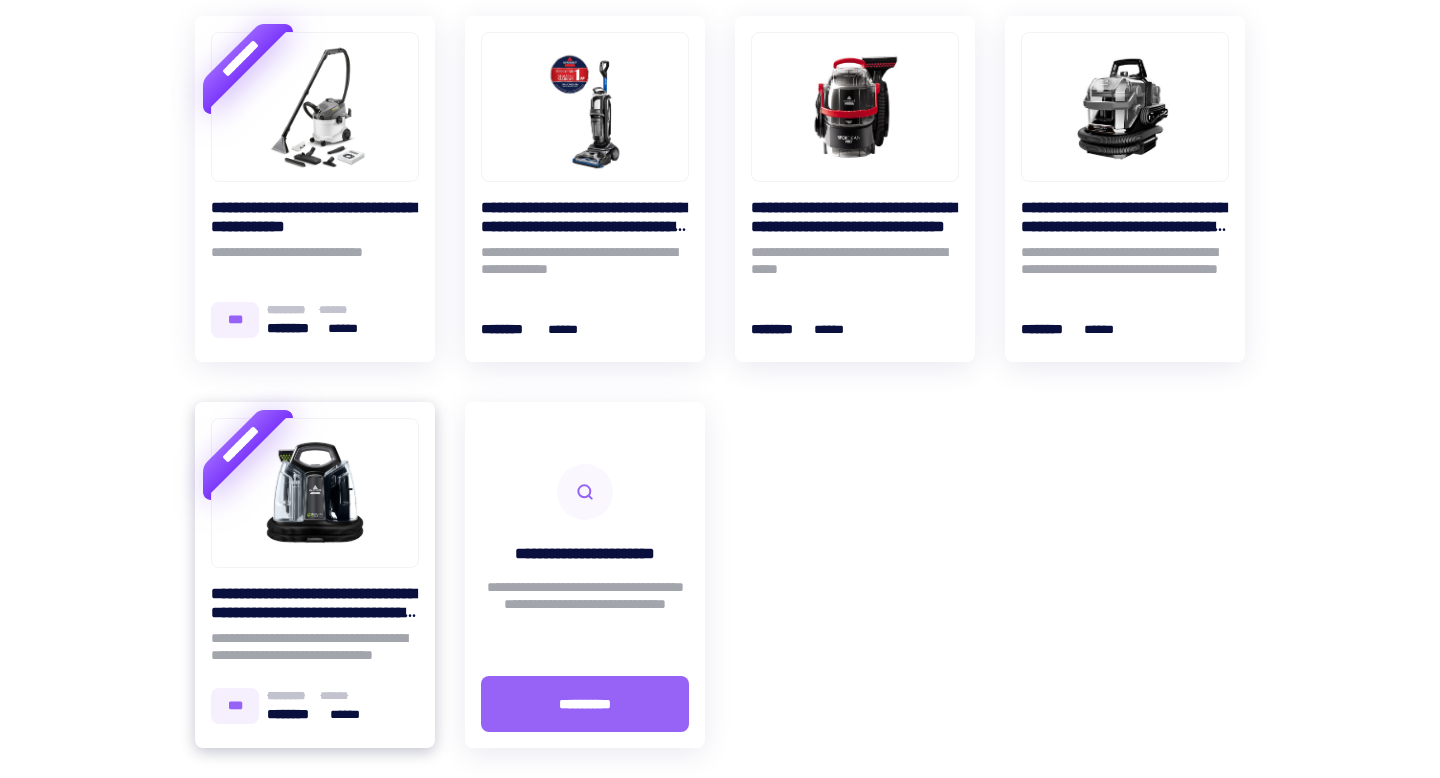 click at bounding box center (315, 493) 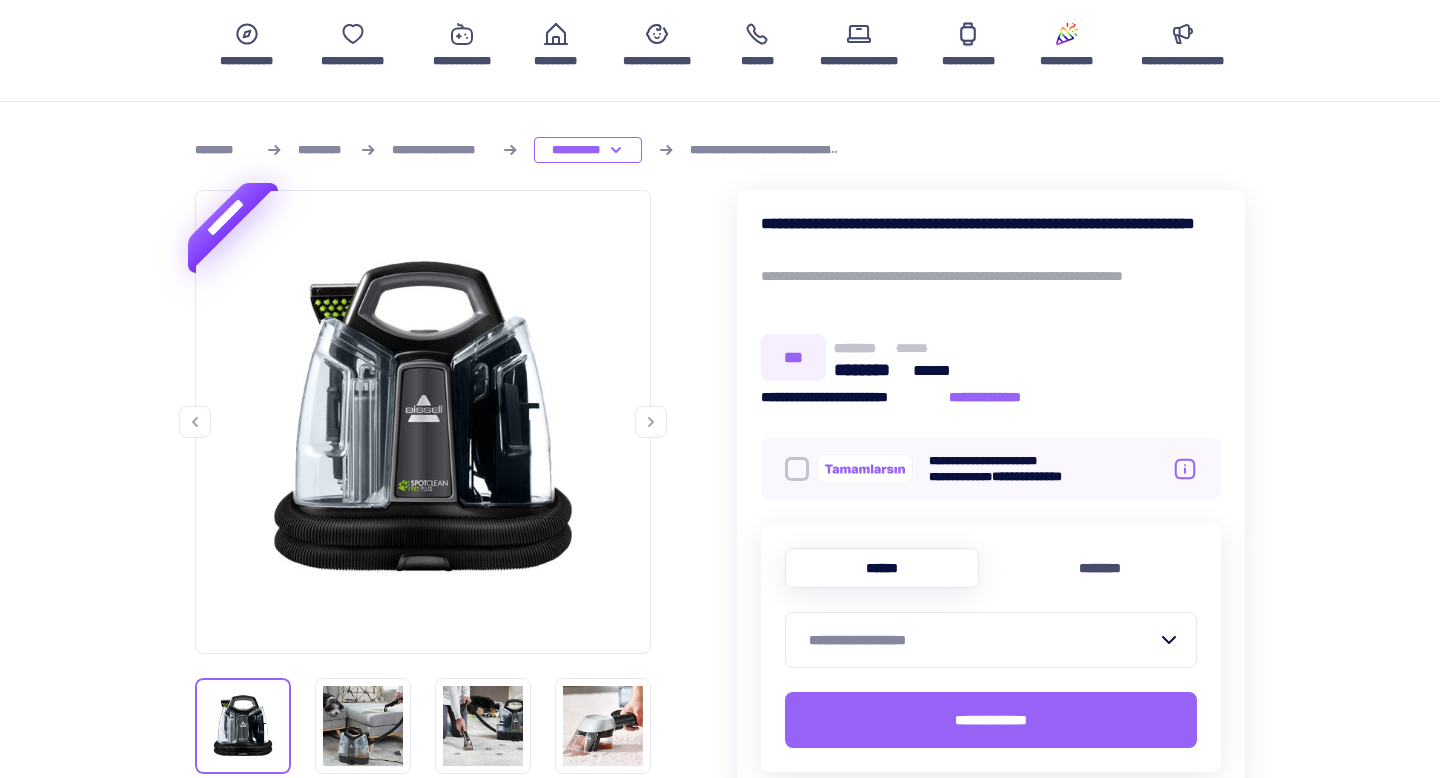 scroll, scrollTop: 188, scrollLeft: 0, axis: vertical 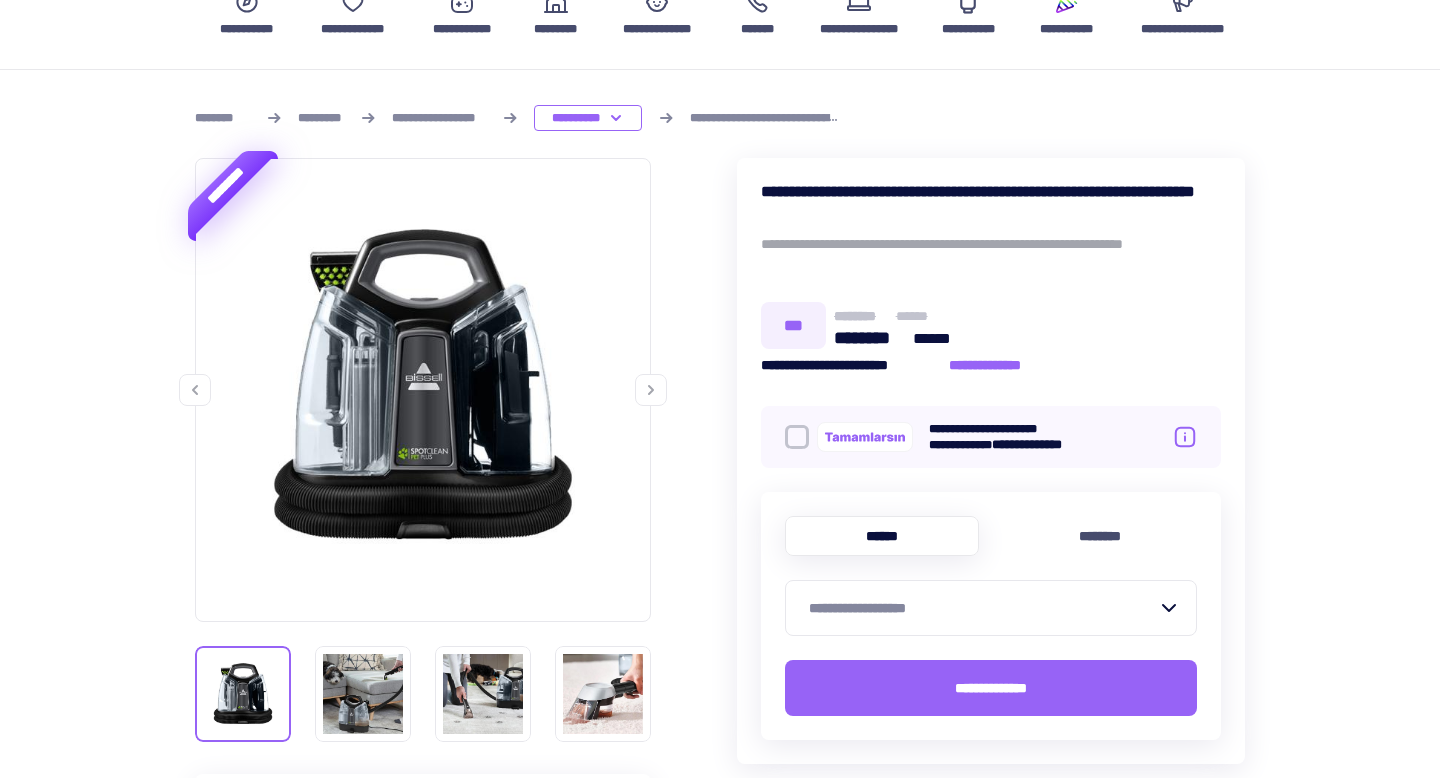 click 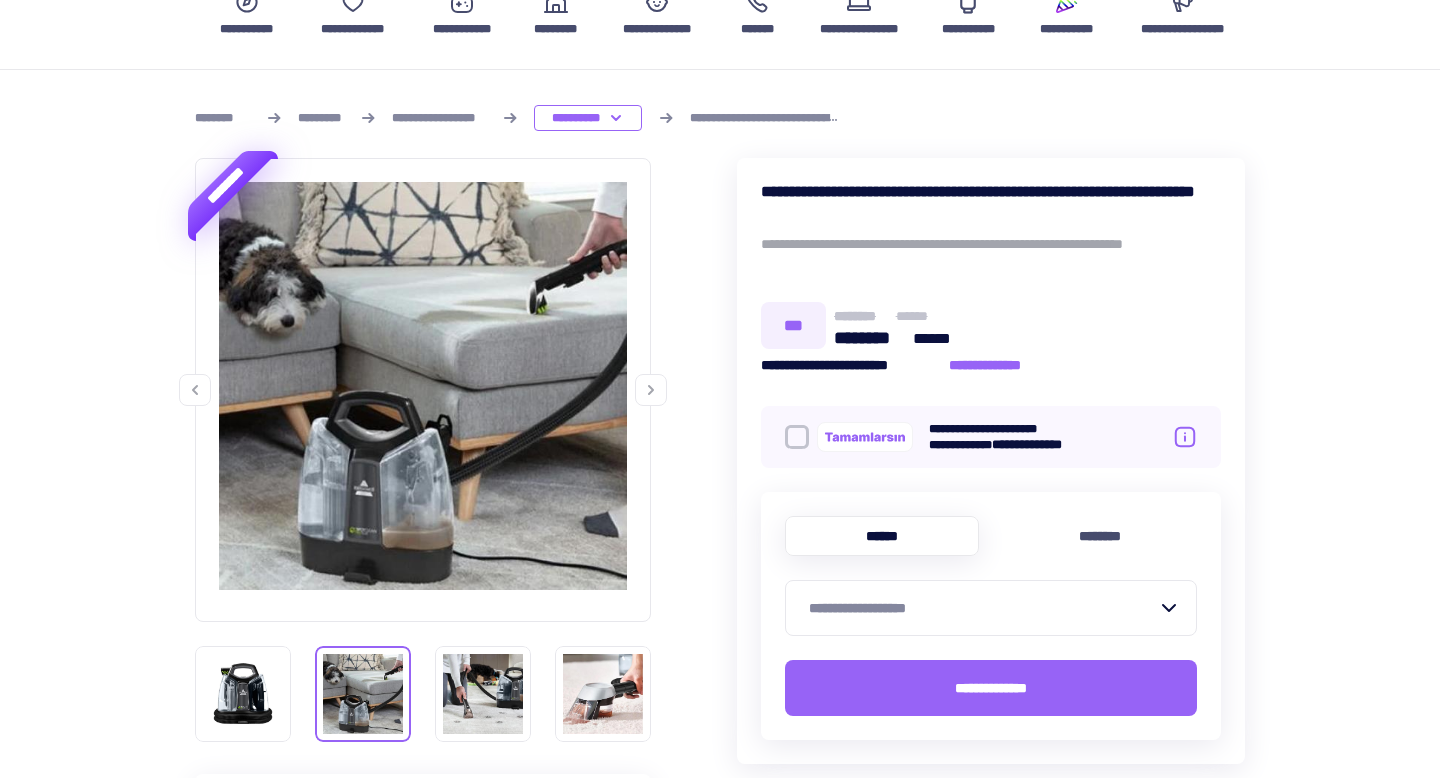 click 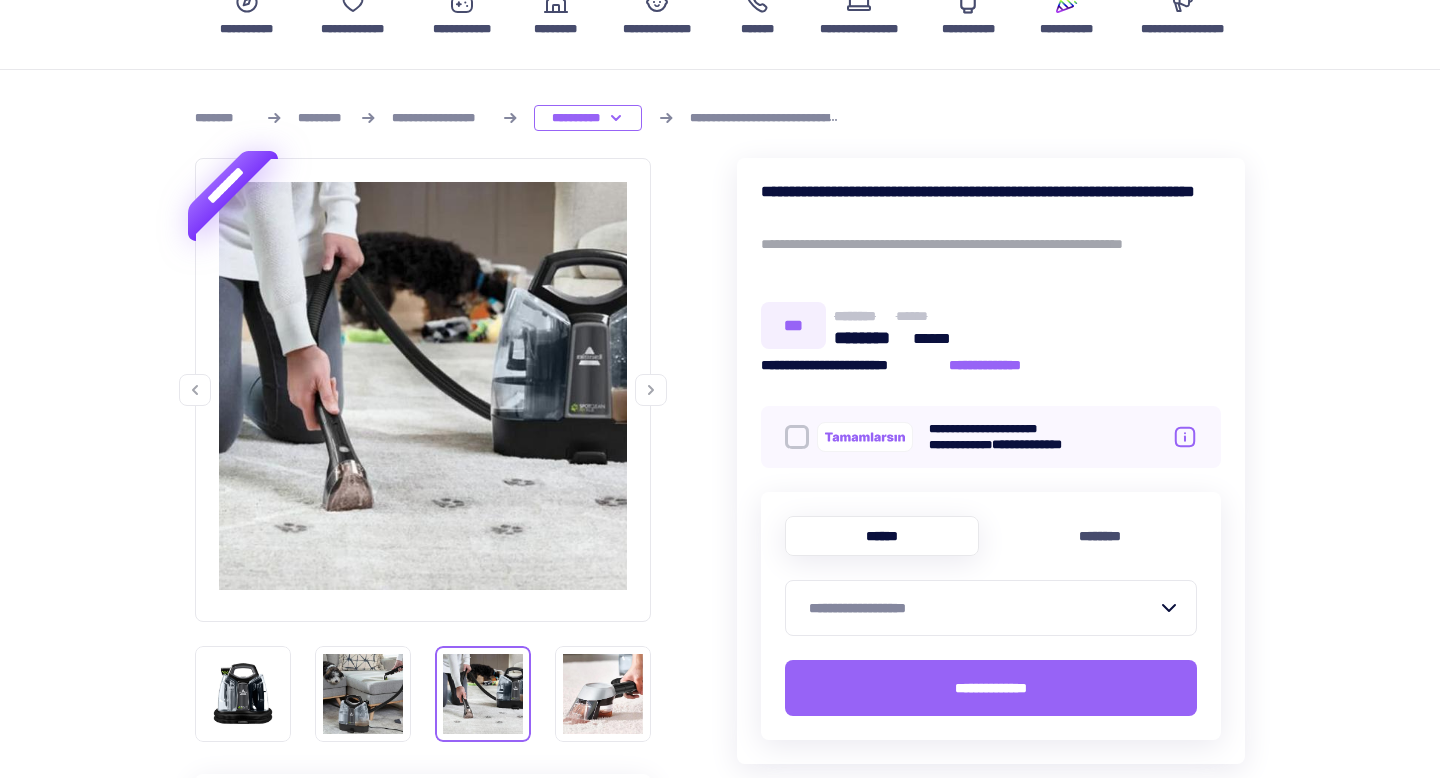 click 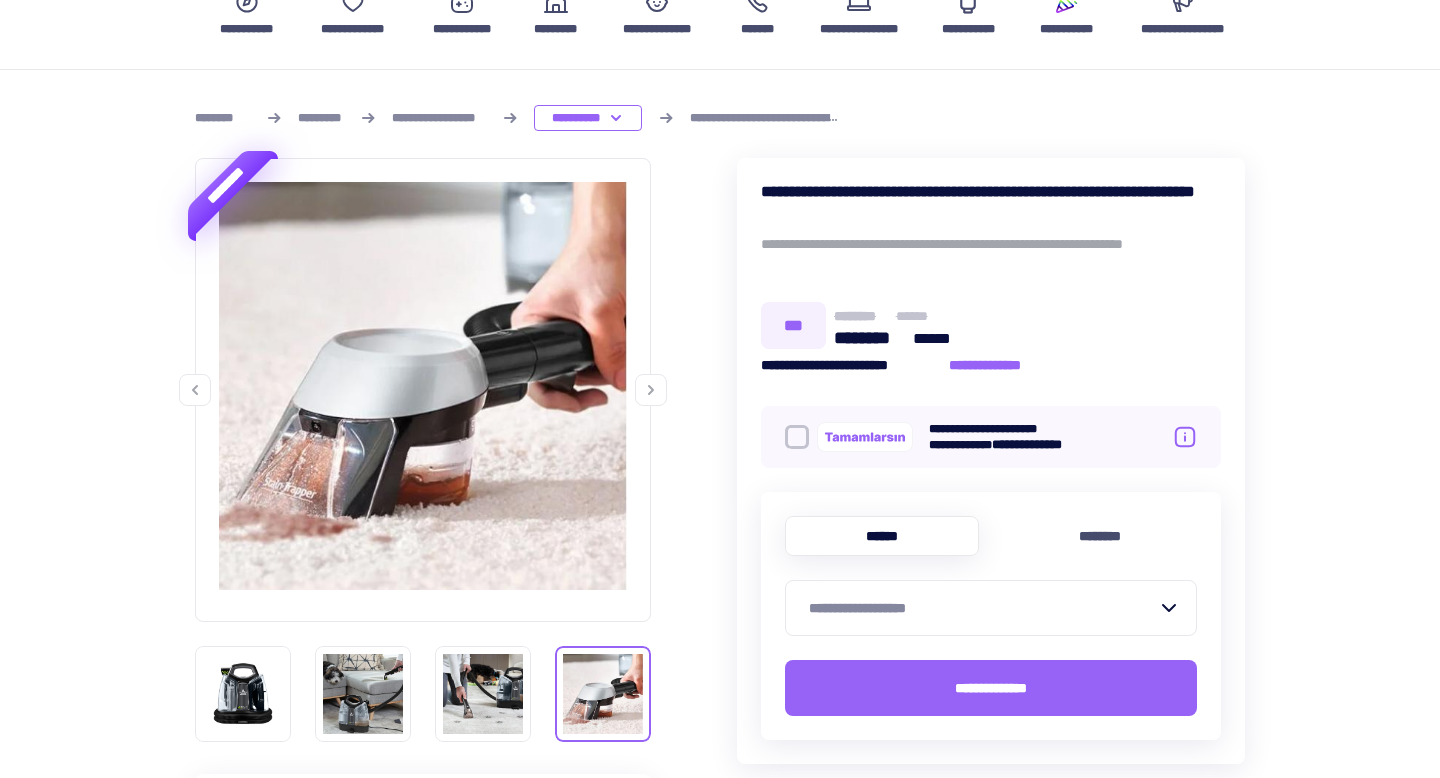 click 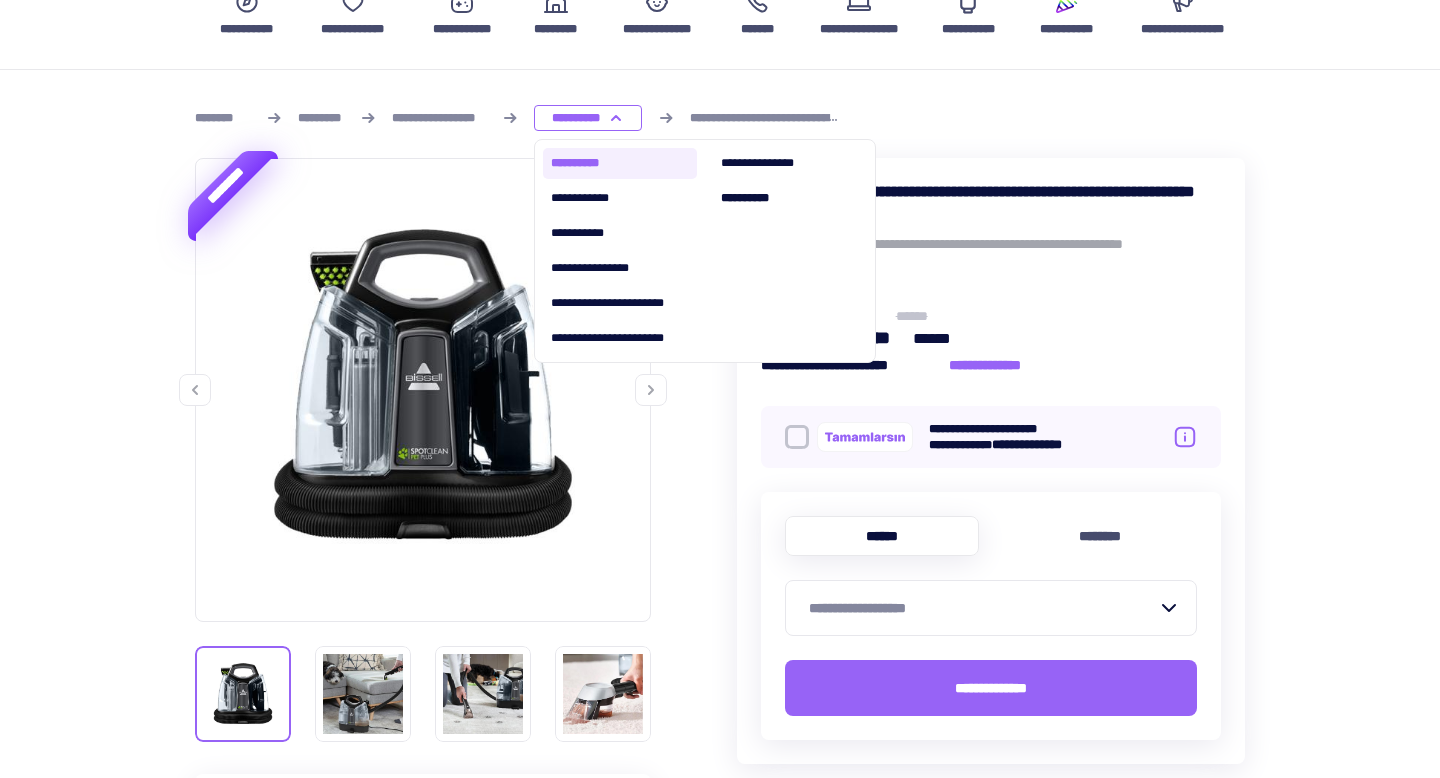 click on "**********" at bounding box center (620, 163) 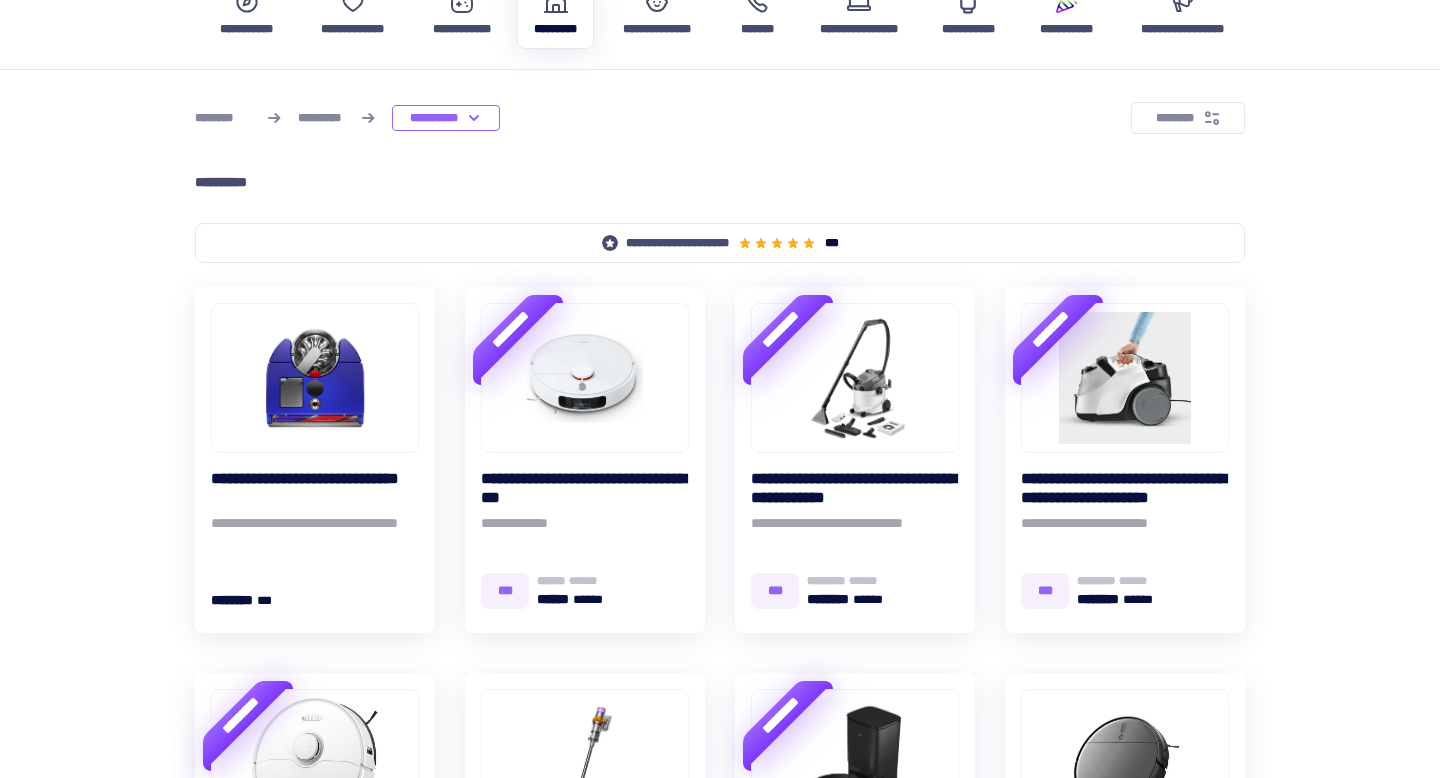 scroll, scrollTop: 0, scrollLeft: 0, axis: both 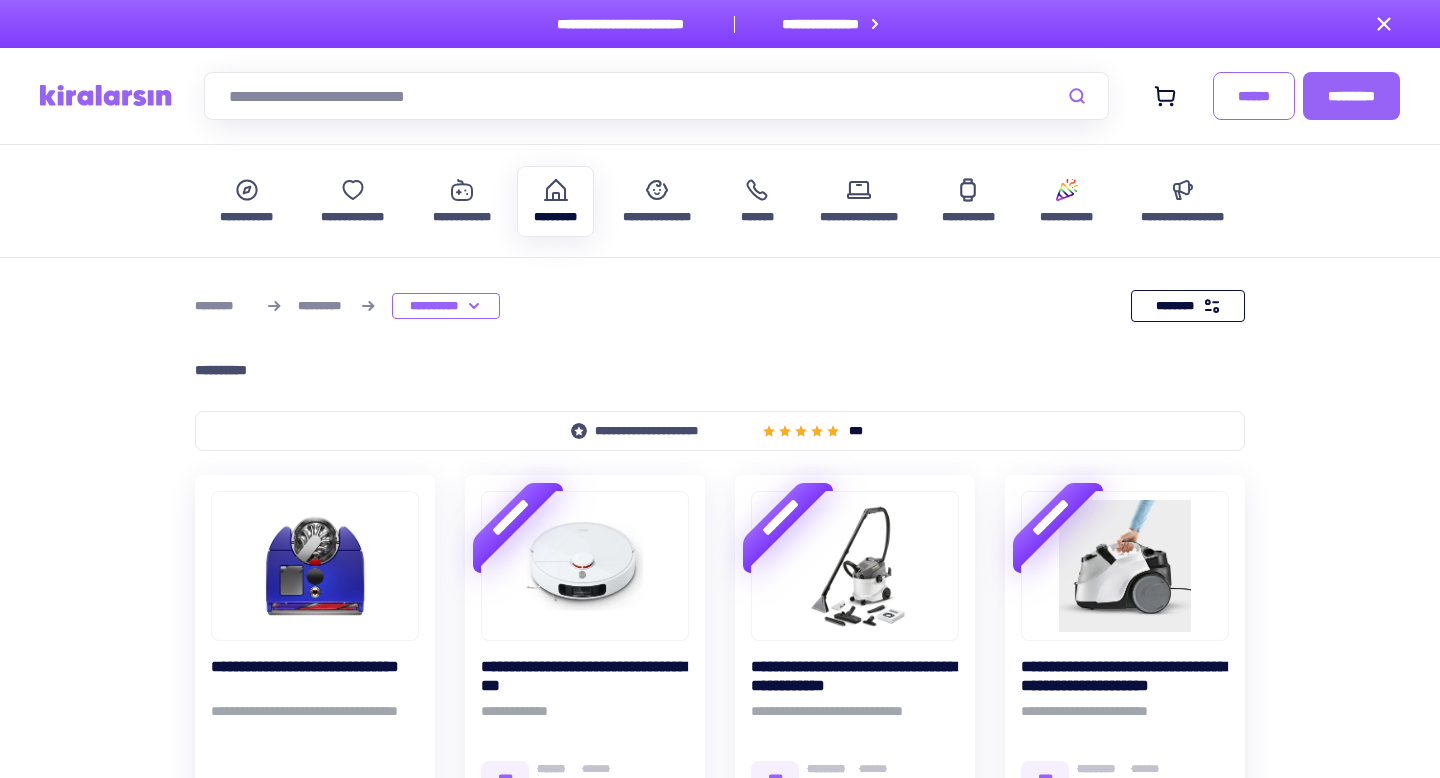 click on "********" at bounding box center [1175, 305] 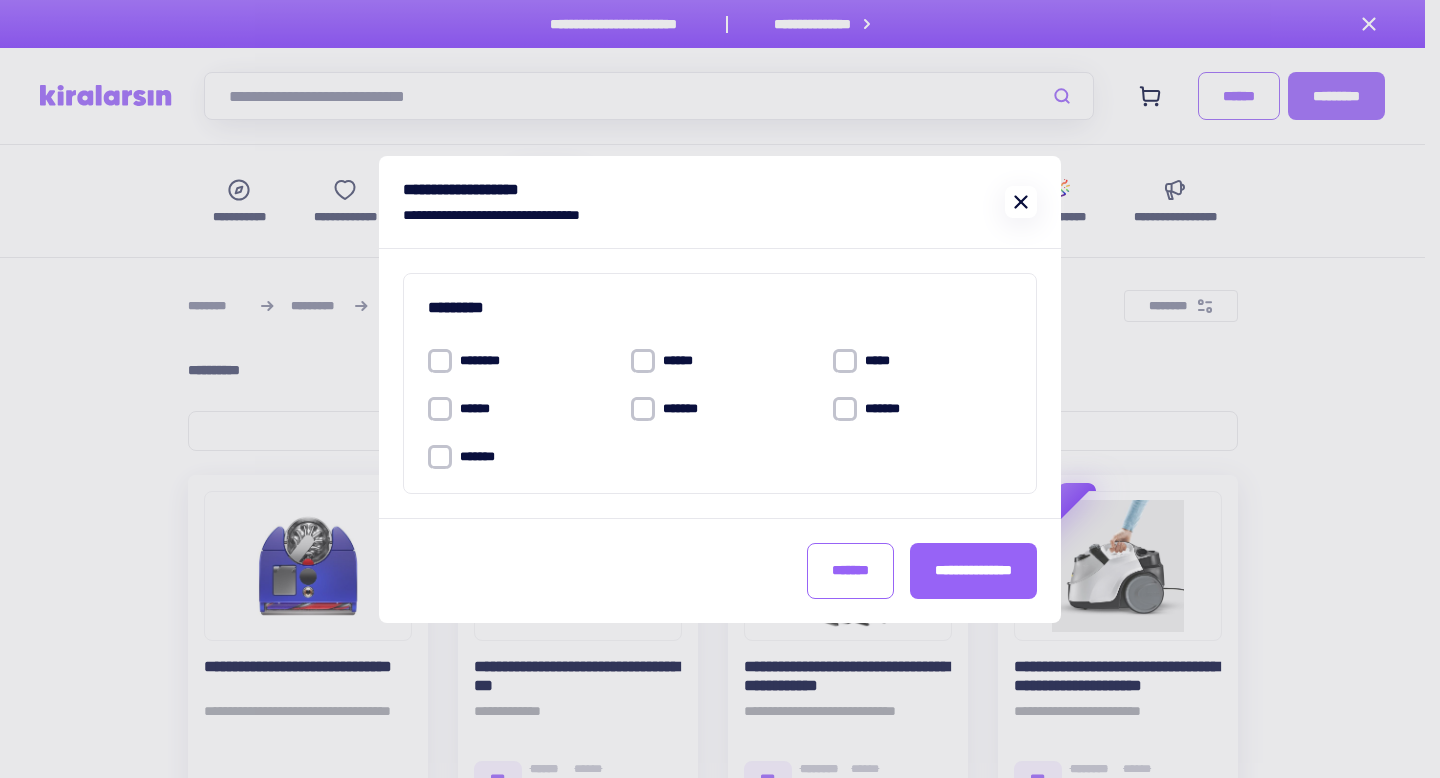 click 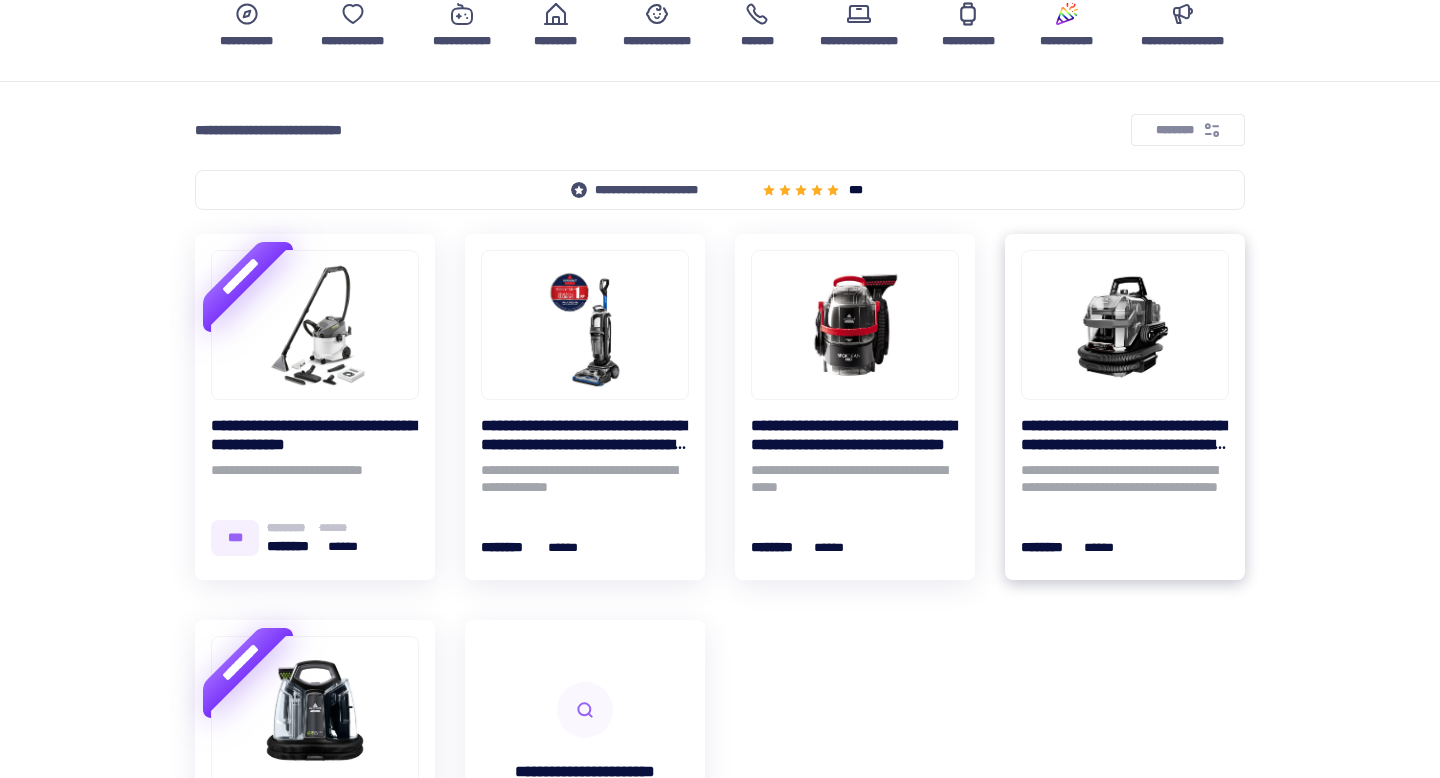 scroll, scrollTop: 191, scrollLeft: 0, axis: vertical 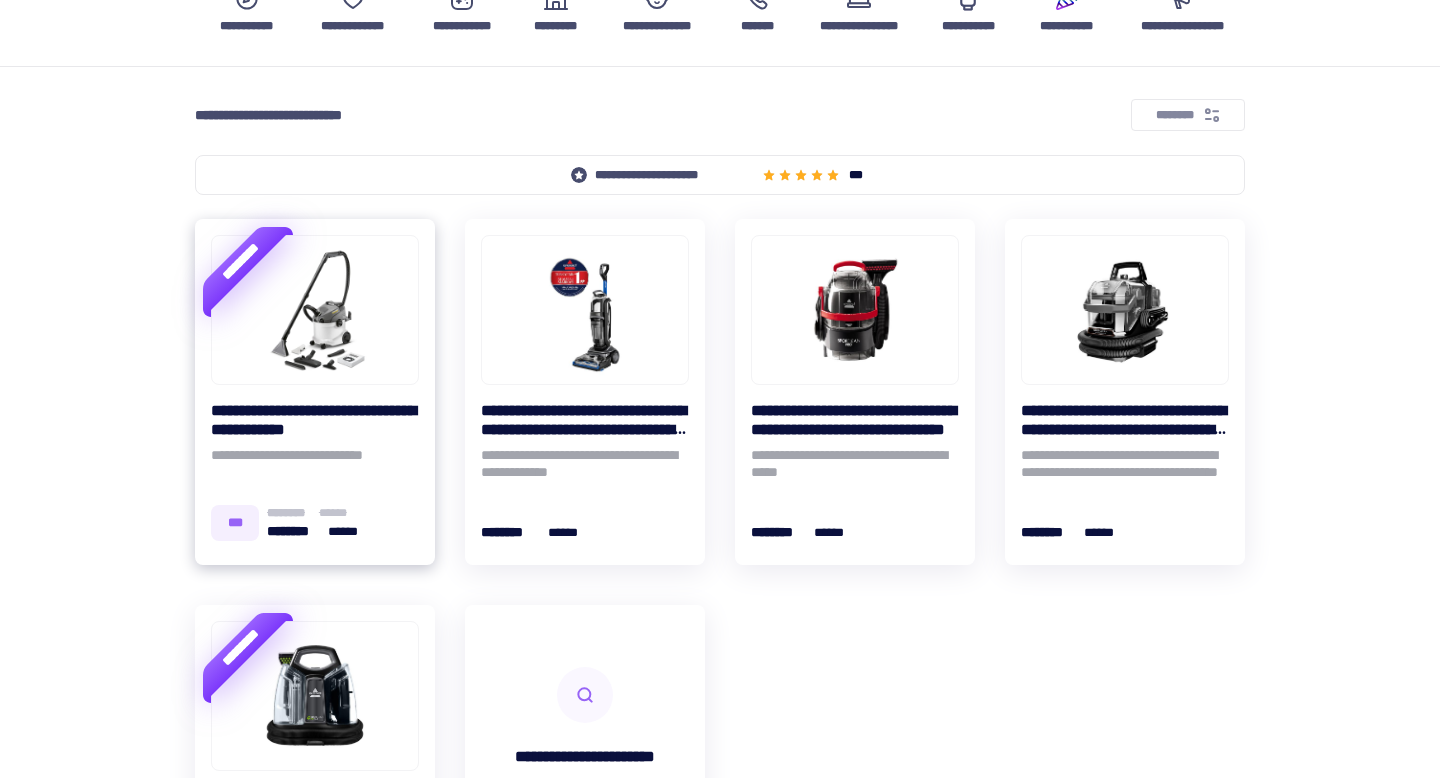 click at bounding box center (315, 310) 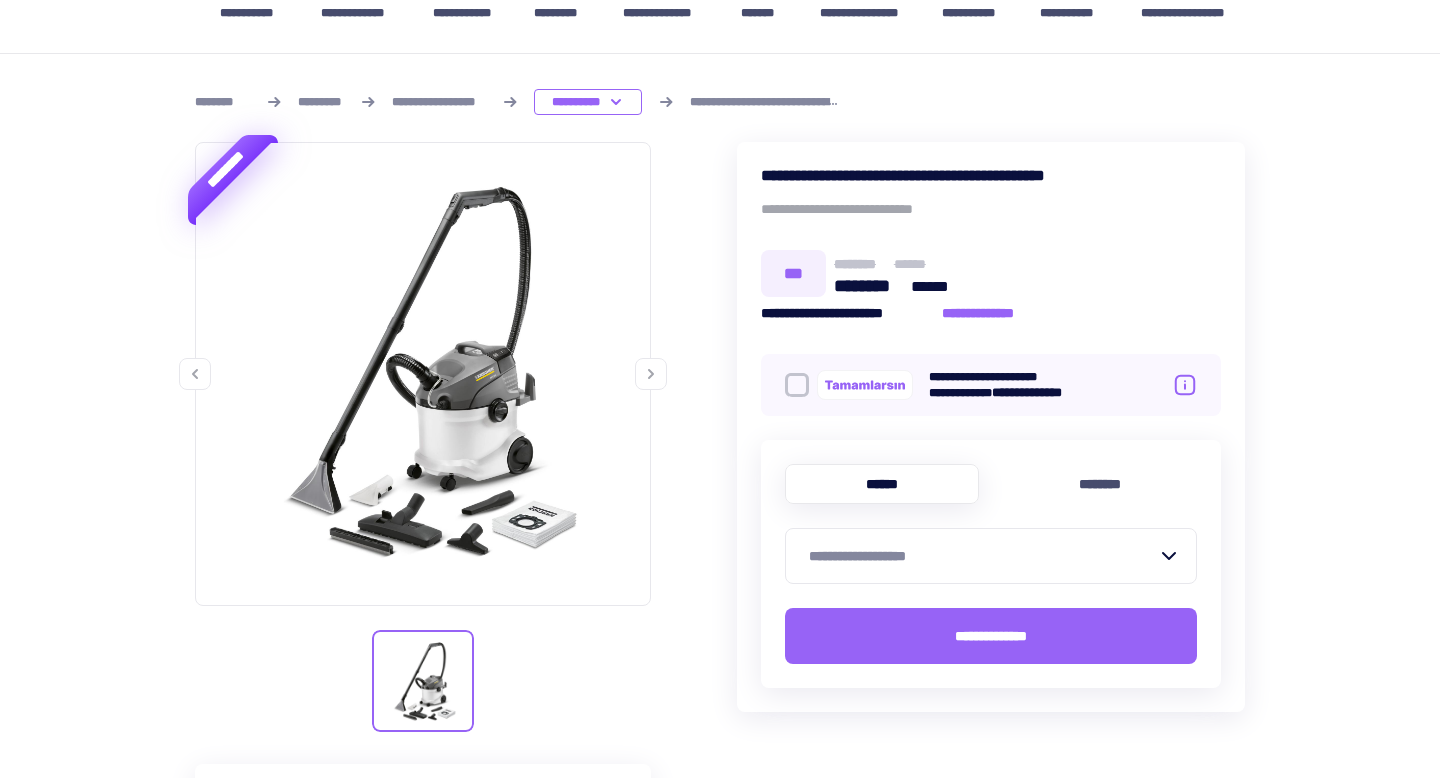 scroll, scrollTop: 205, scrollLeft: 0, axis: vertical 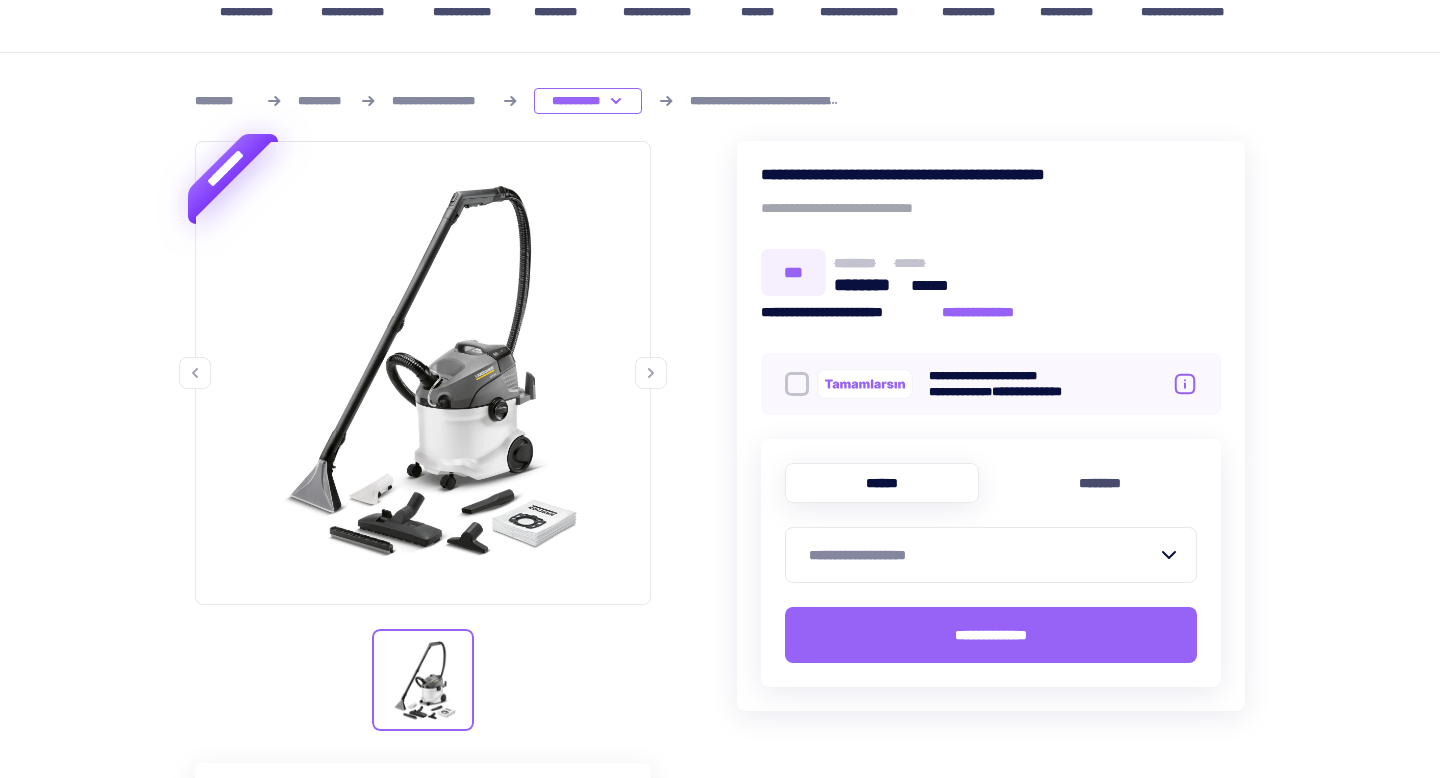 click at bounding box center (651, 373) 